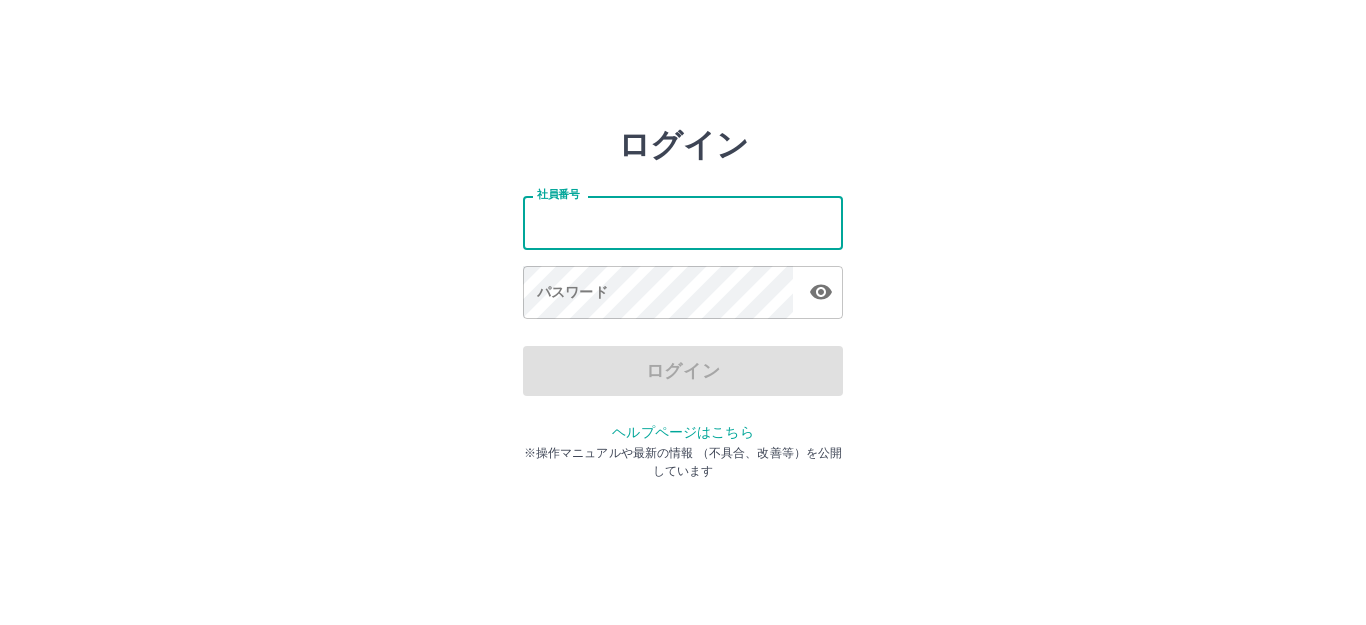 scroll, scrollTop: 0, scrollLeft: 0, axis: both 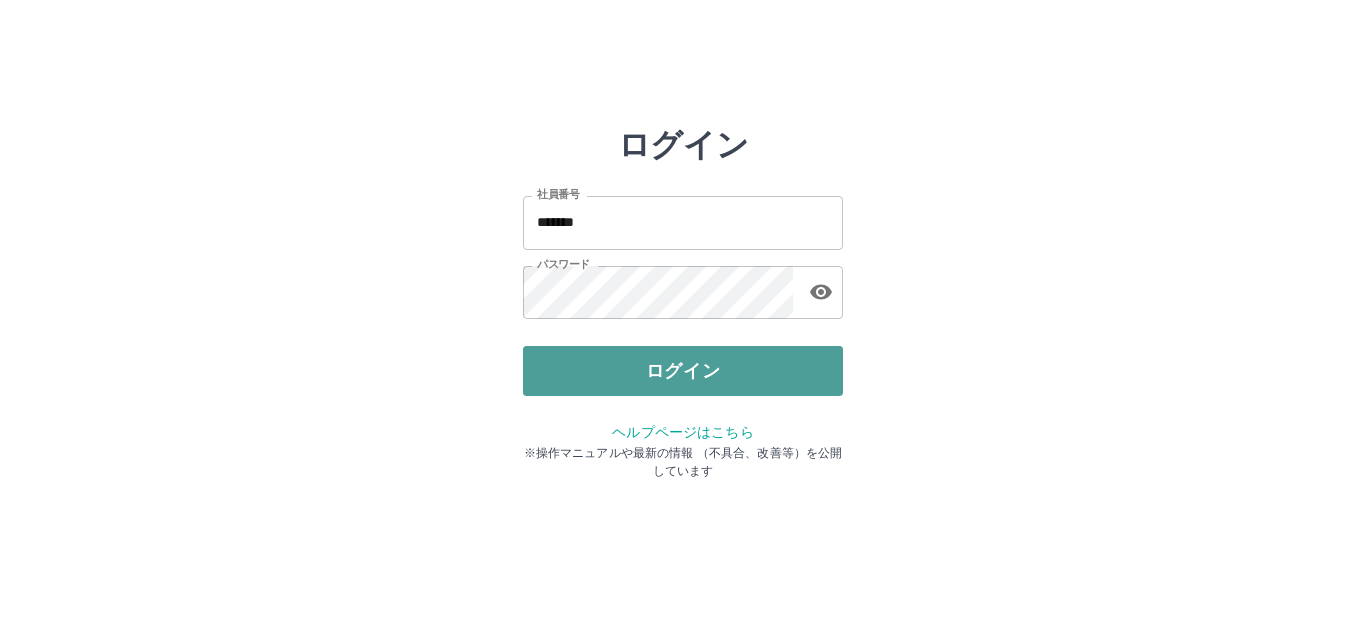 click on "ログイン" at bounding box center [683, 371] 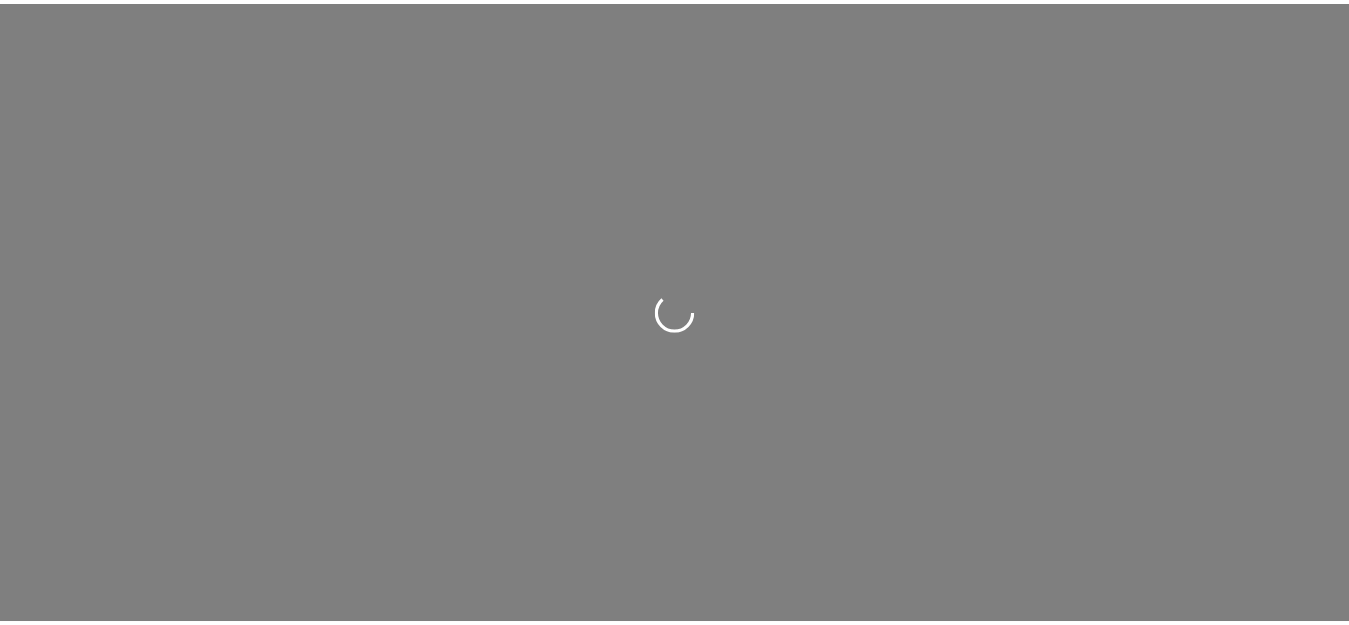 scroll, scrollTop: 0, scrollLeft: 0, axis: both 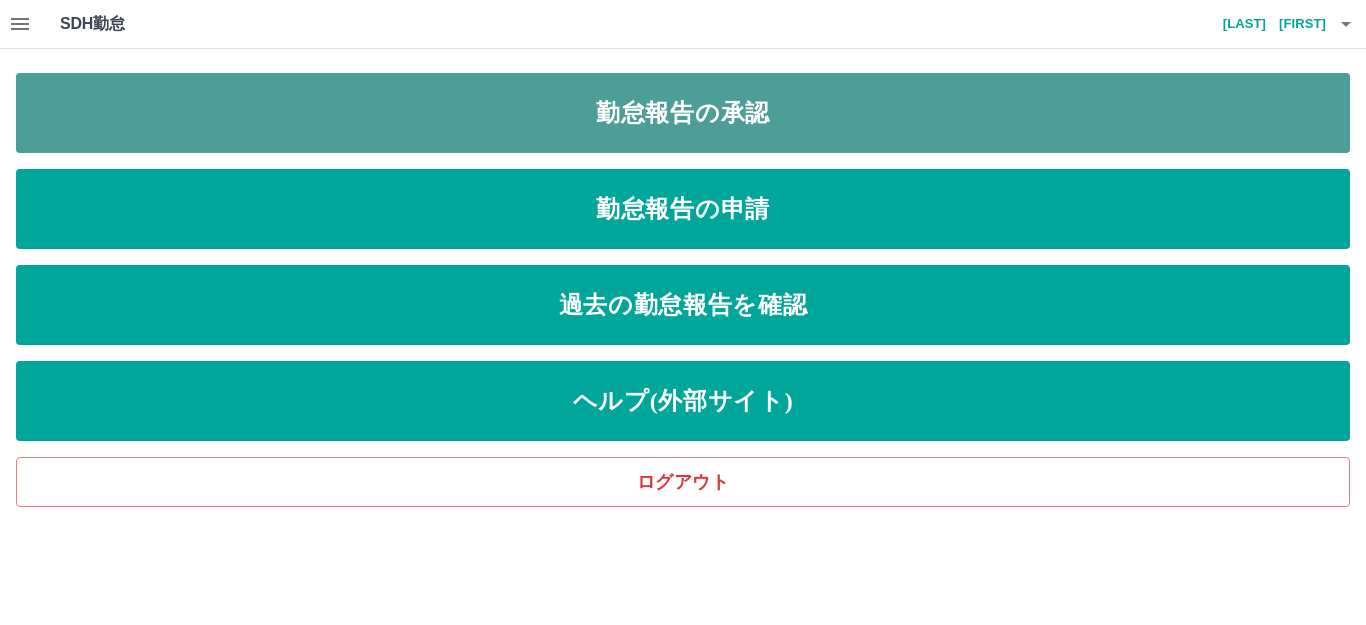 click on "勤怠報告の承認" at bounding box center (683, 113) 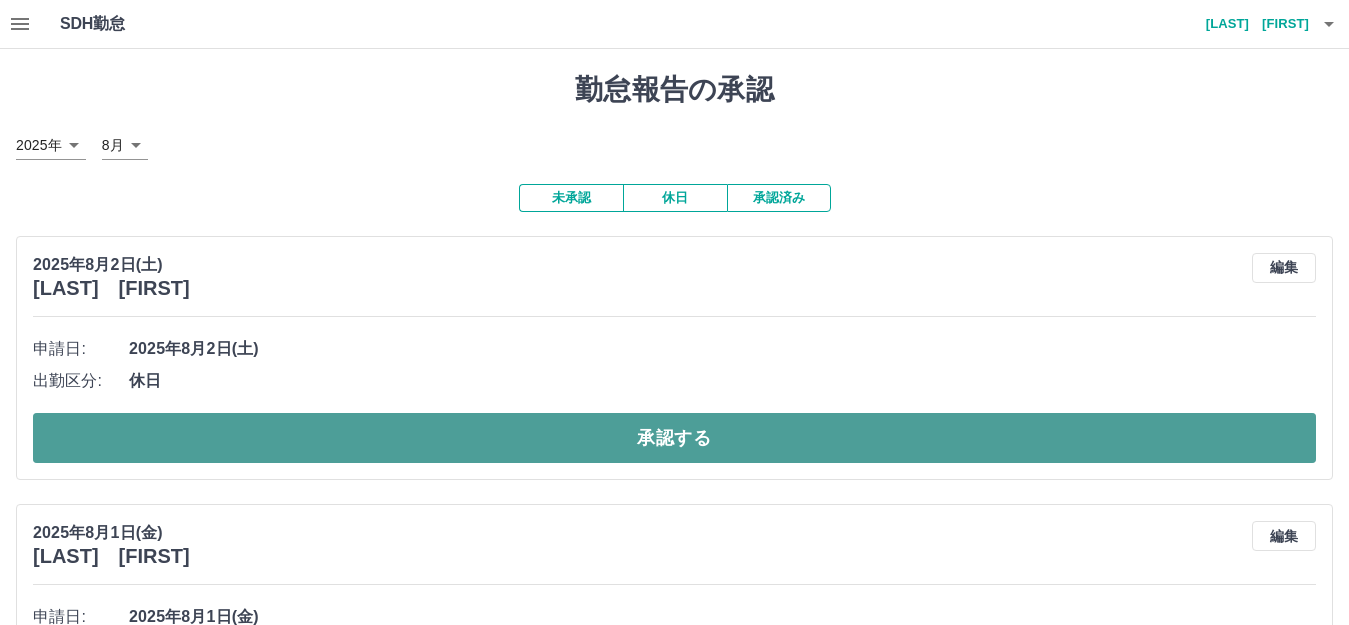 click on "承認する" at bounding box center [674, 438] 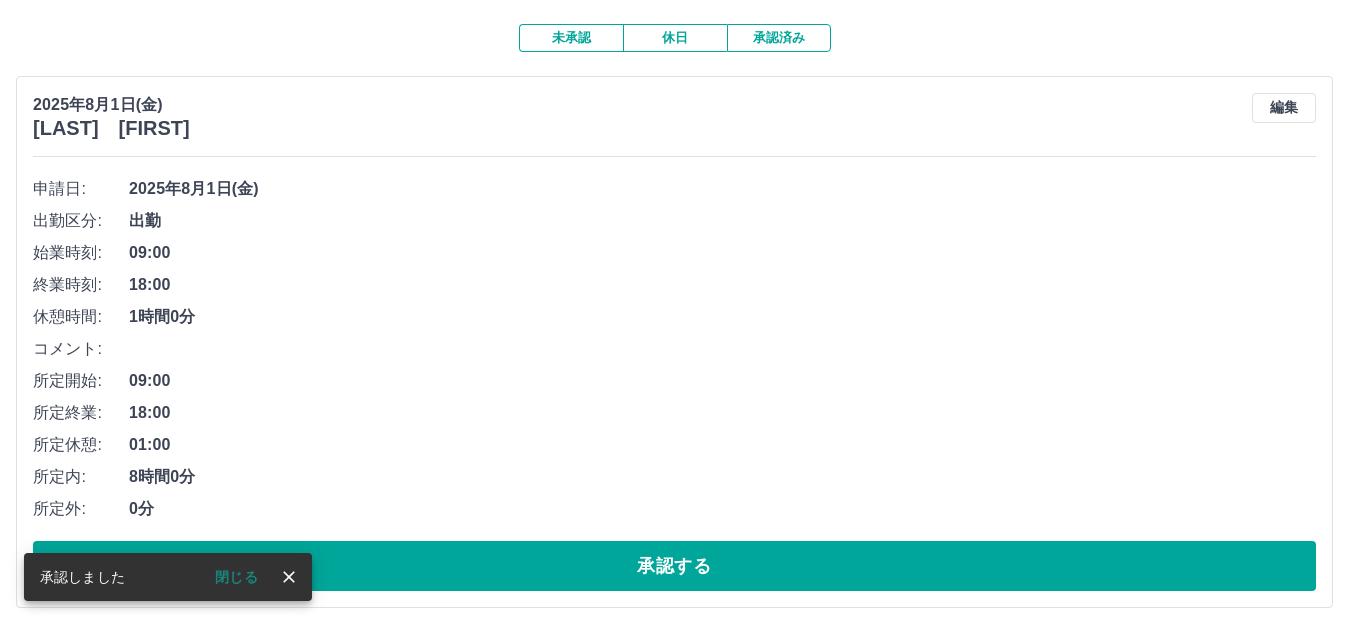 scroll, scrollTop: 169, scrollLeft: 0, axis: vertical 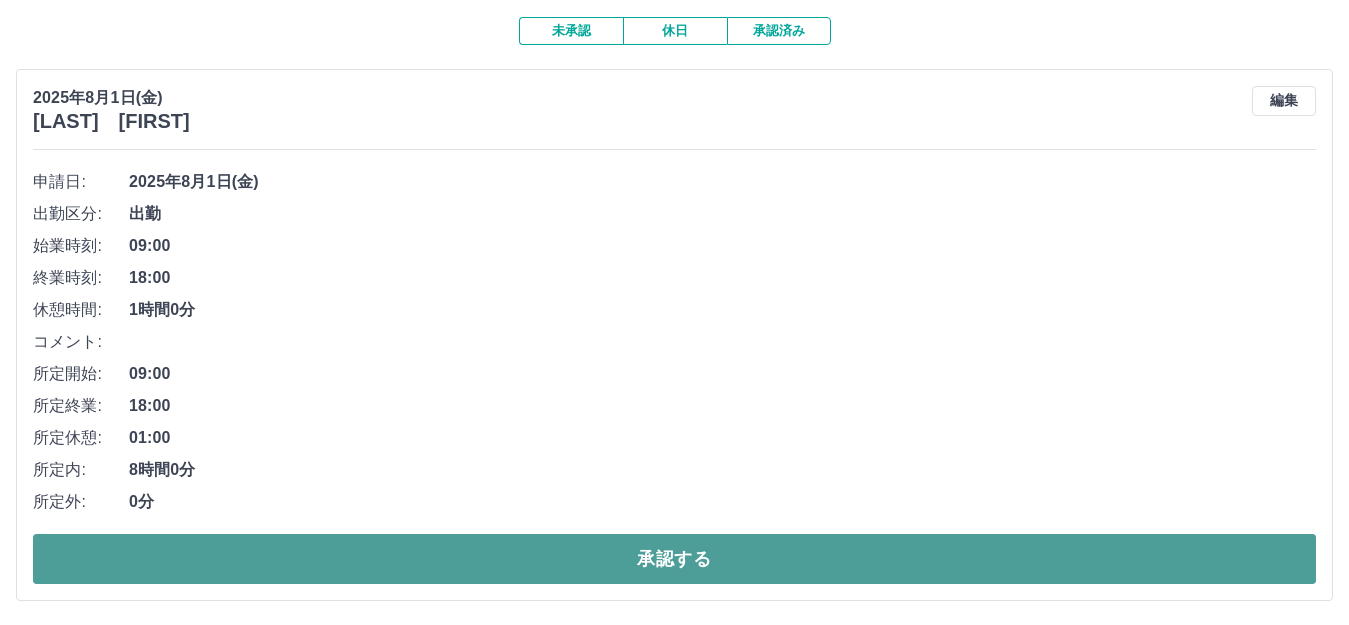 click on "承認する" at bounding box center [674, 559] 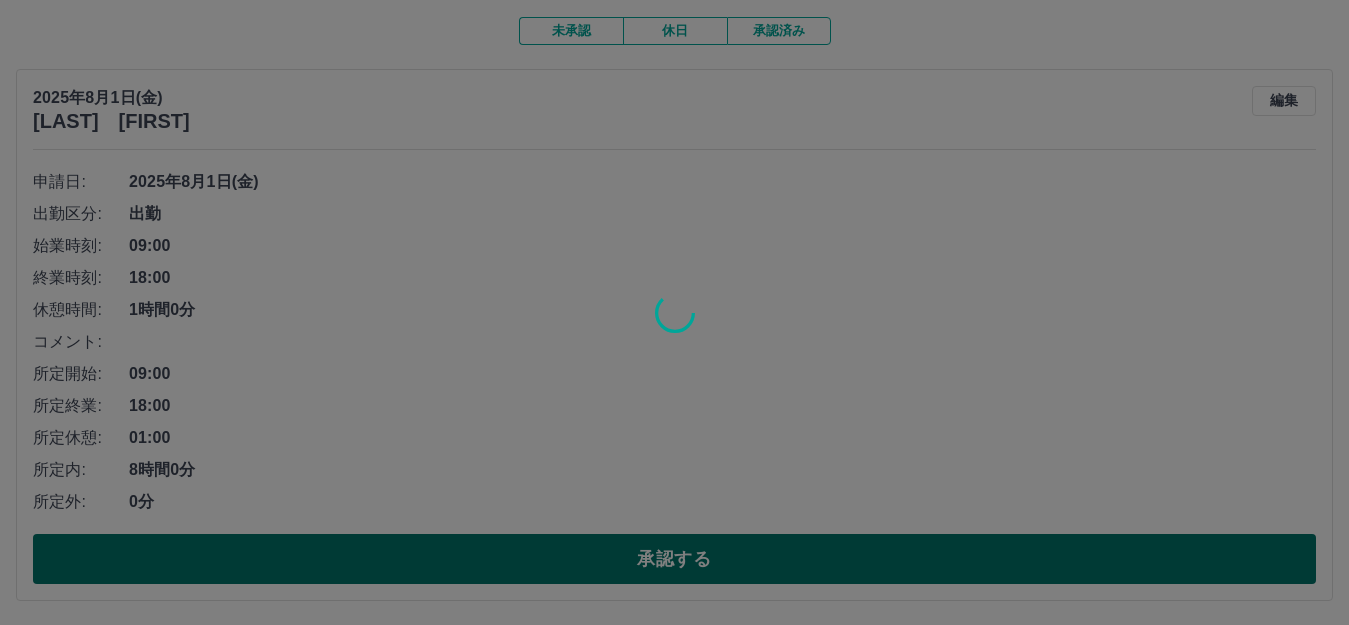 scroll, scrollTop: 0, scrollLeft: 0, axis: both 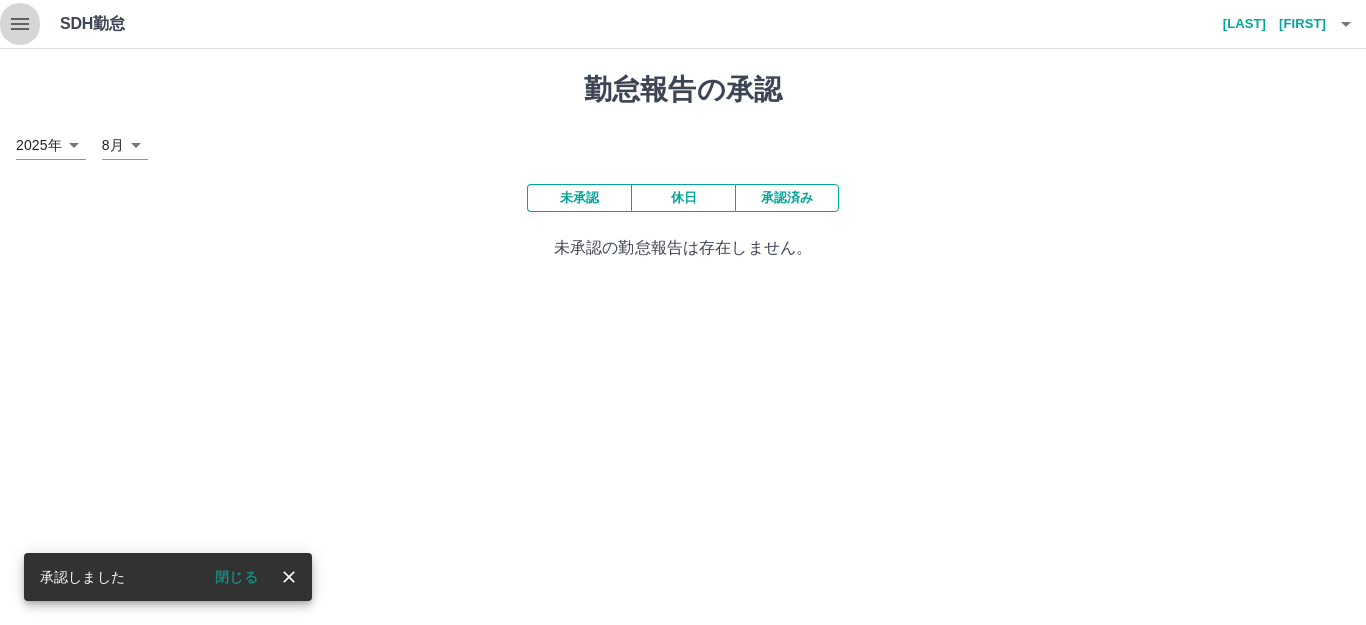 click 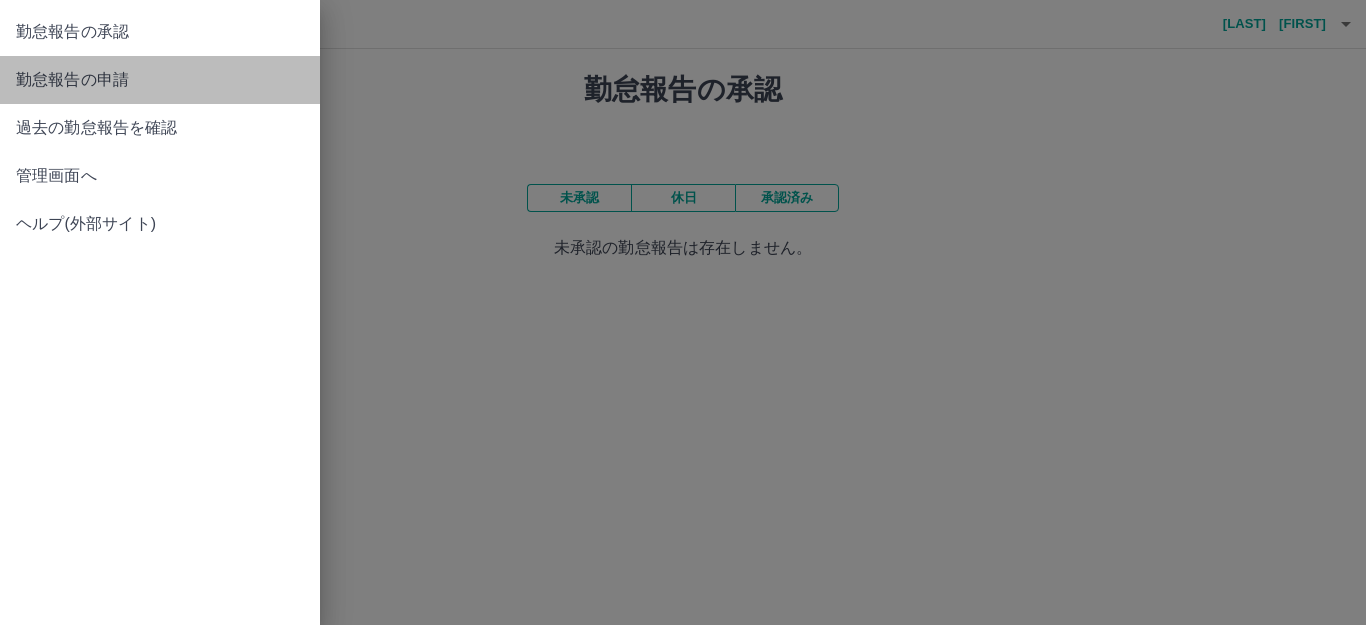 click on "勤怠報告の申請" at bounding box center [160, 80] 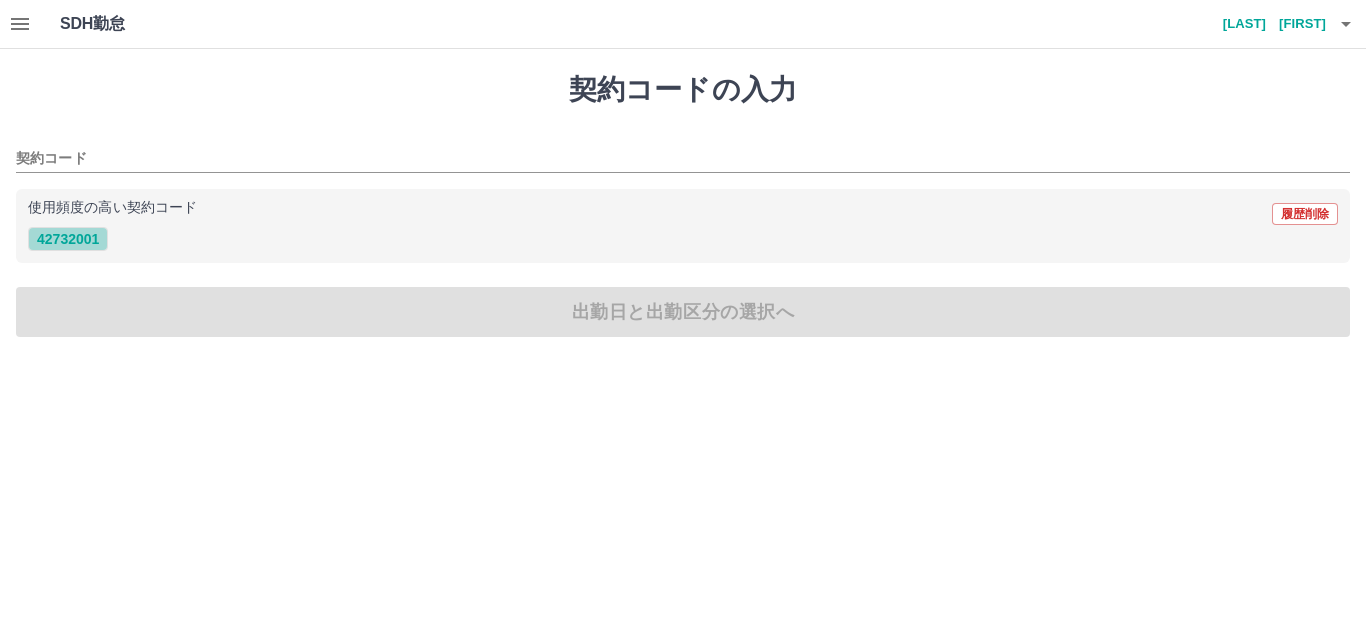 click on "42732001" at bounding box center (68, 239) 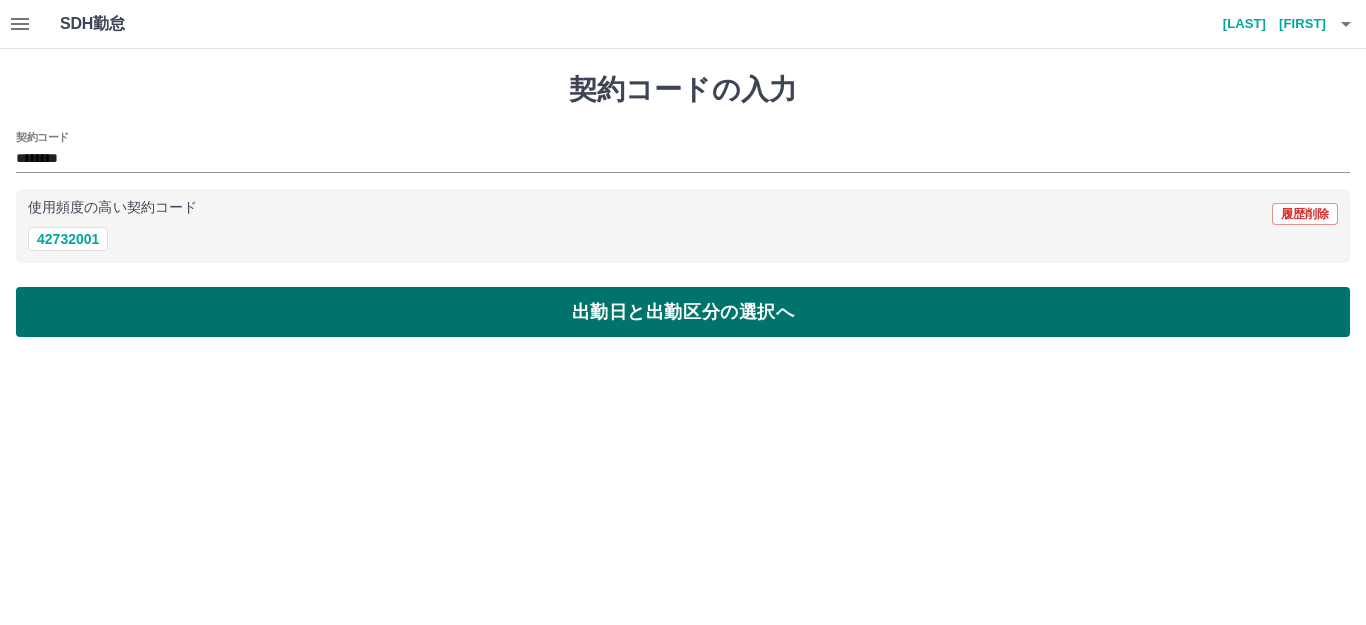 click on "出勤日と出勤区分の選択へ" at bounding box center (683, 312) 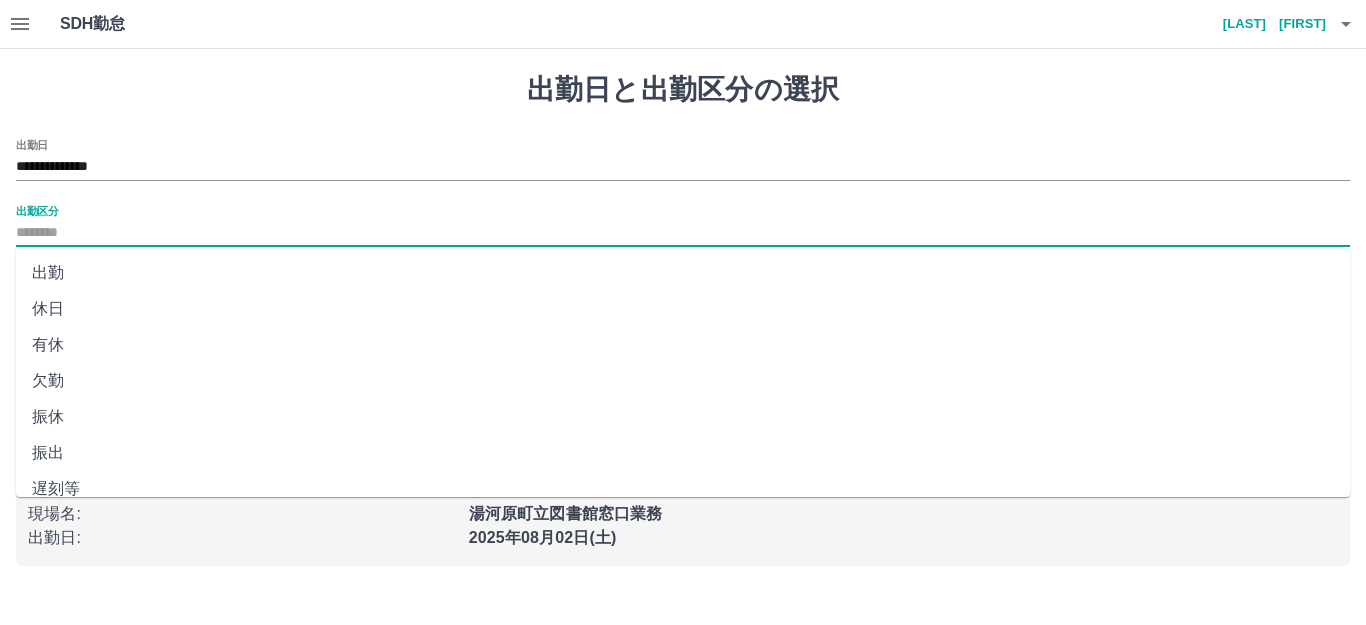 click on "出勤区分" at bounding box center [683, 233] 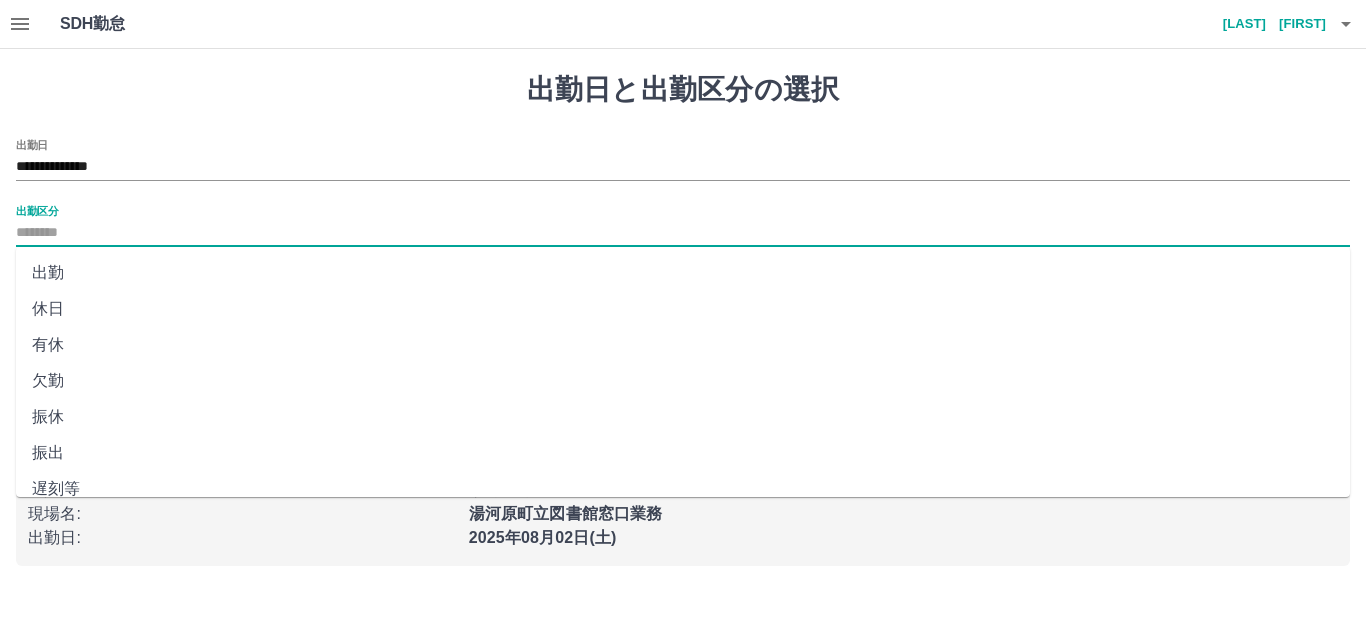 click on "出勤" at bounding box center [683, 273] 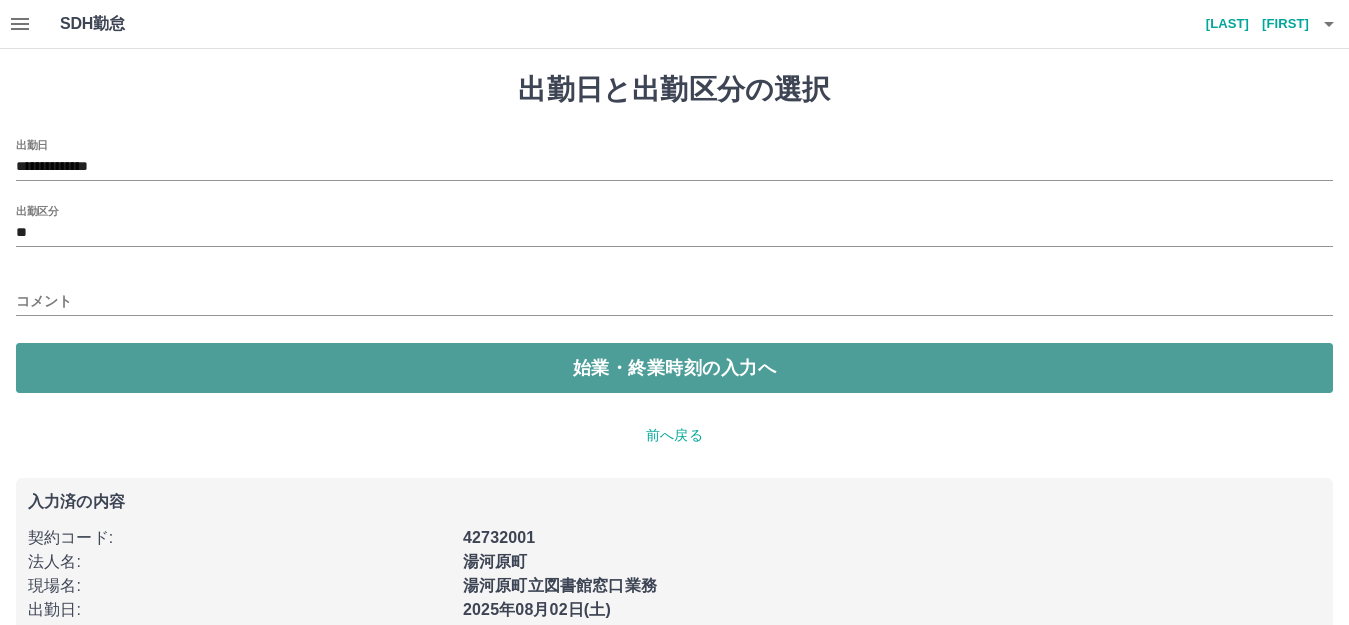 click on "始業・終業時刻の入力へ" at bounding box center [674, 368] 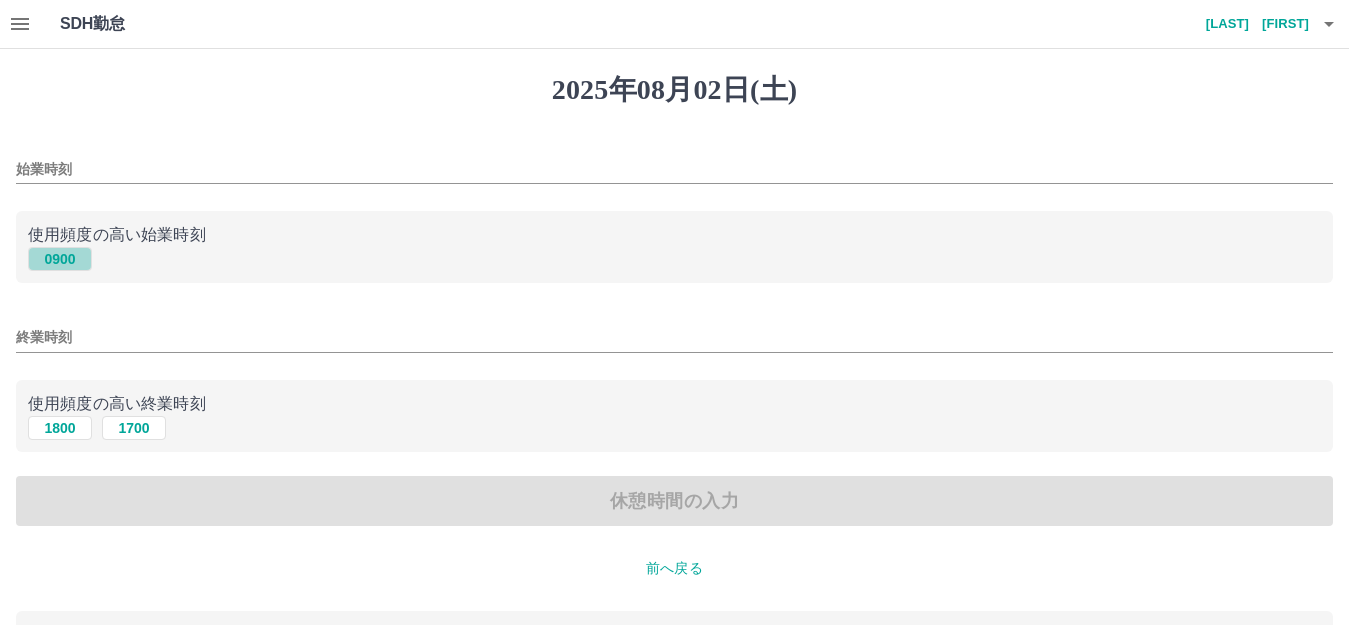 click on "0900" at bounding box center [60, 259] 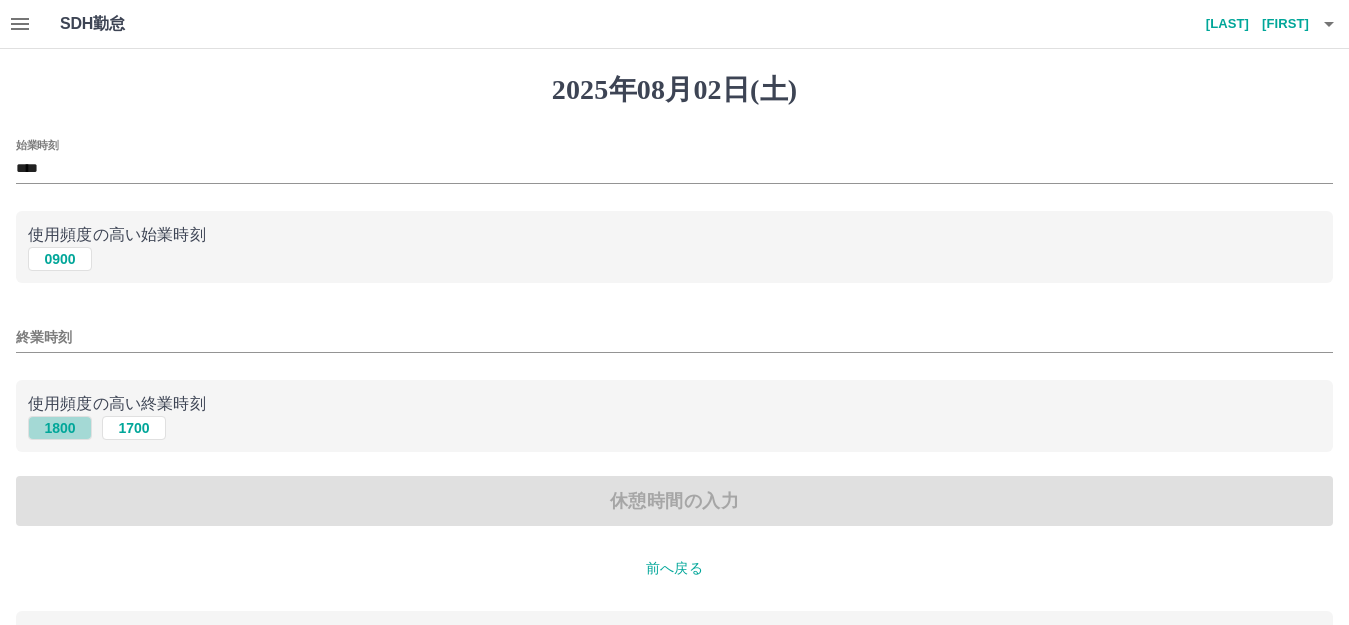 click on "1800" at bounding box center [60, 428] 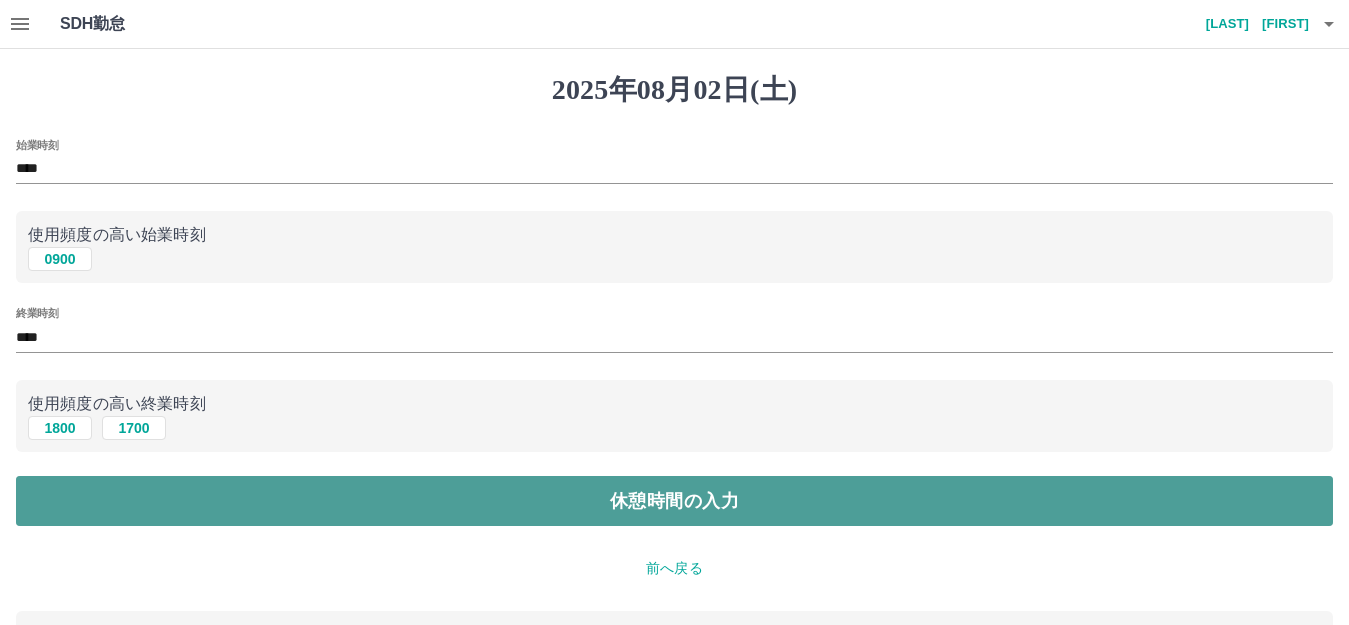 click on "休憩時間の入力" at bounding box center [674, 501] 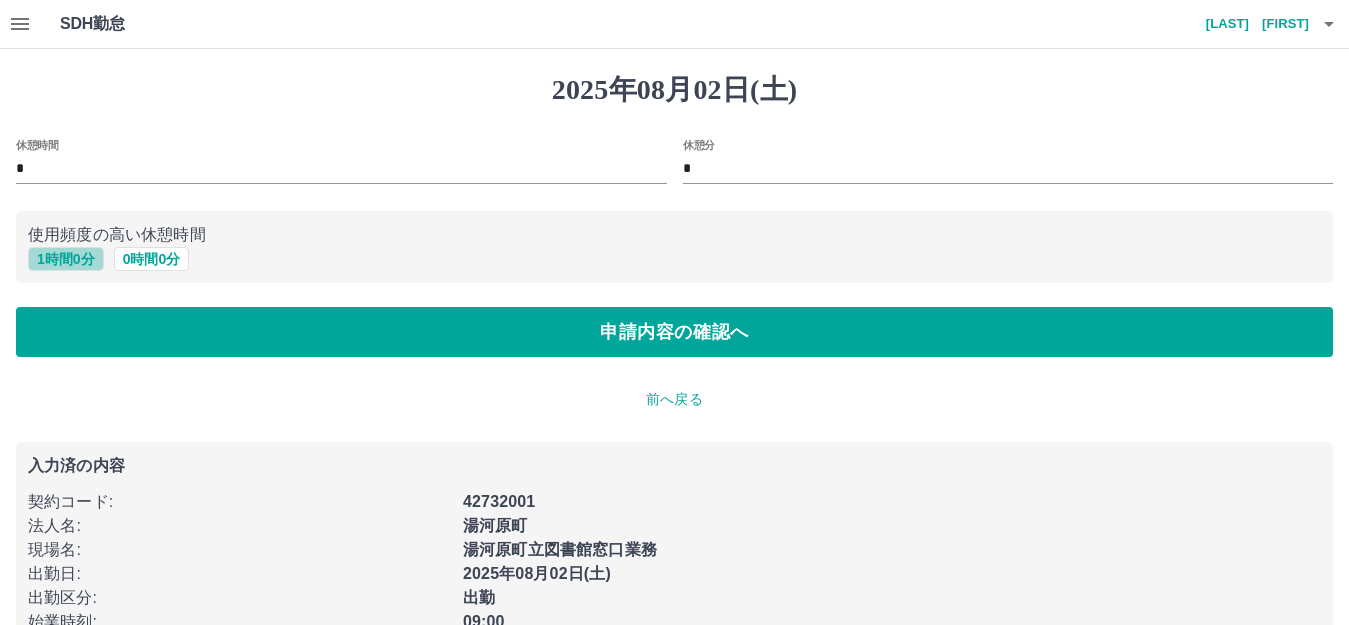 click on "1 時間 0 分" at bounding box center (66, 259) 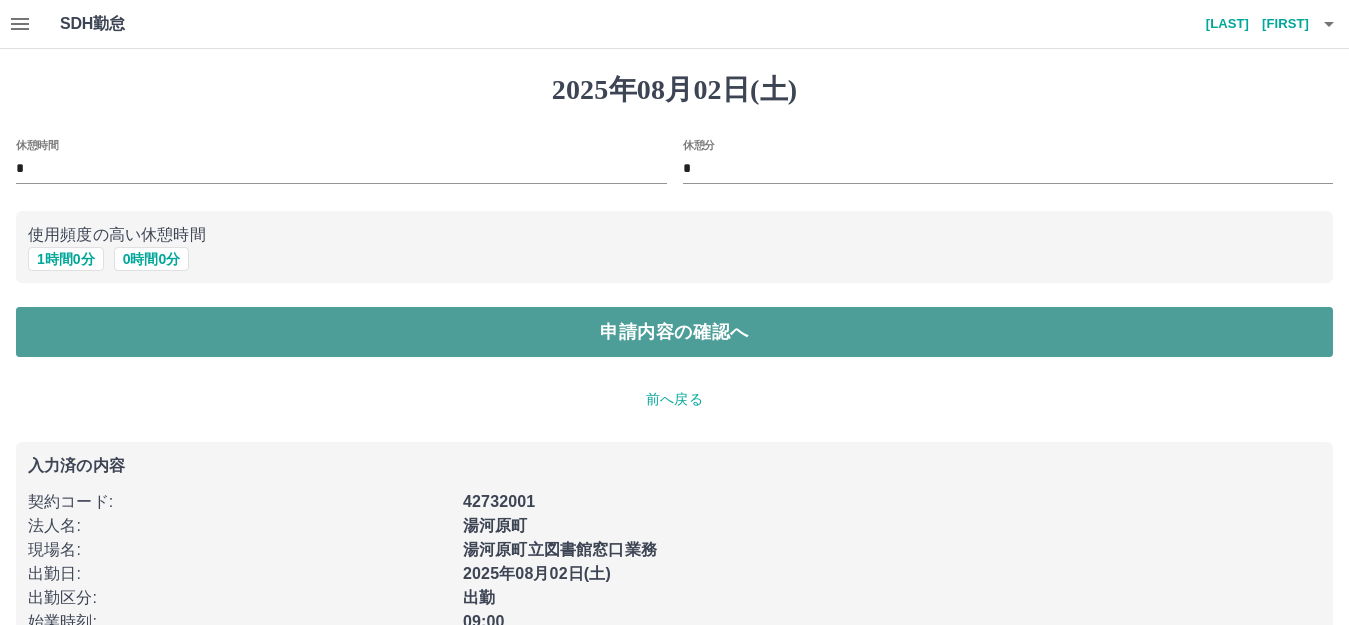 click on "申請内容の確認へ" at bounding box center (674, 332) 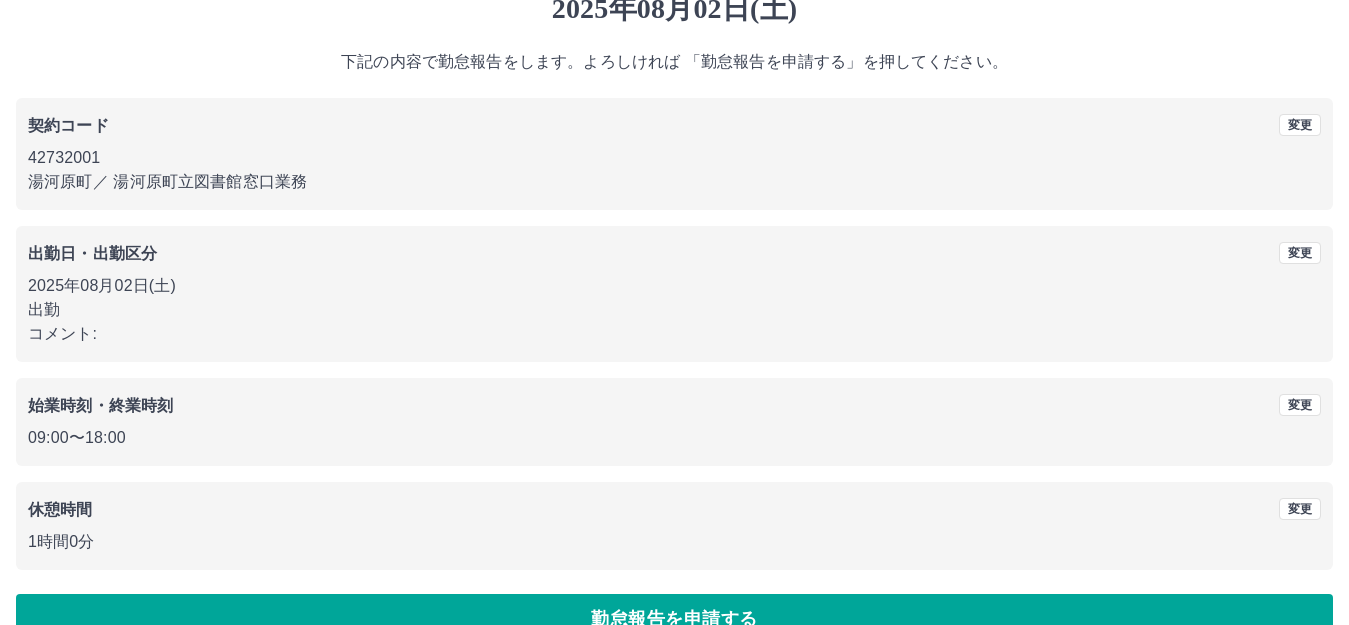scroll, scrollTop: 124, scrollLeft: 0, axis: vertical 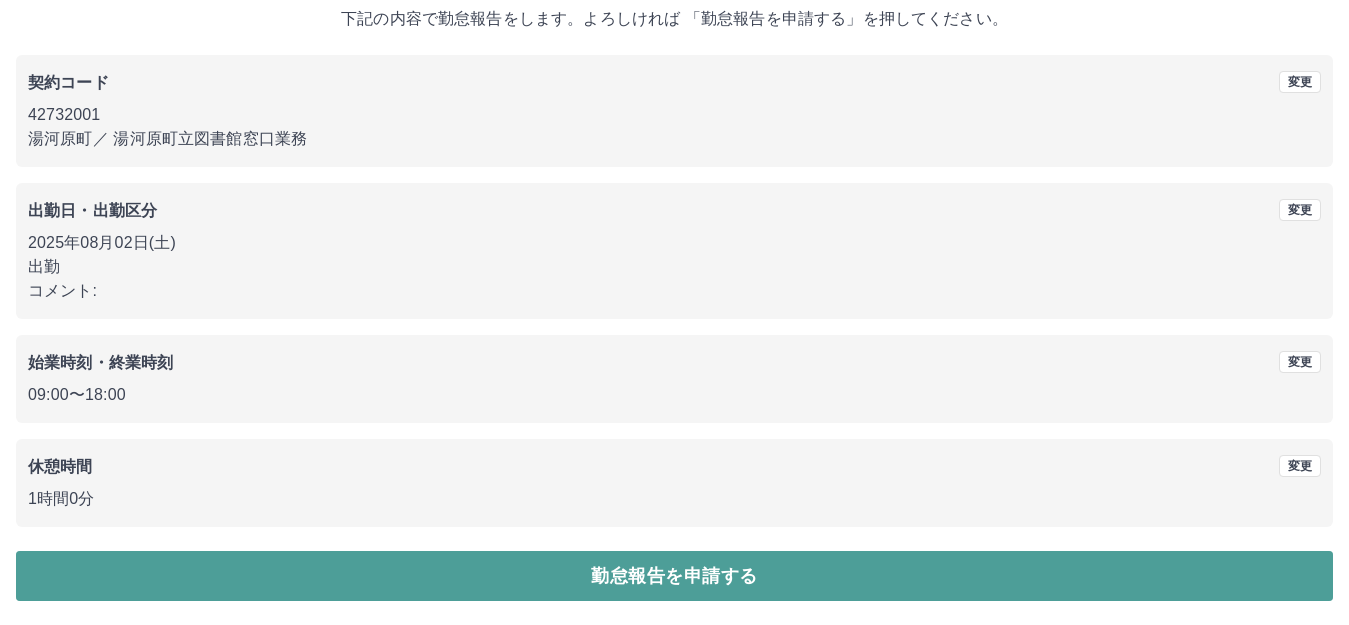 click on "勤怠報告を申請する" at bounding box center (674, 576) 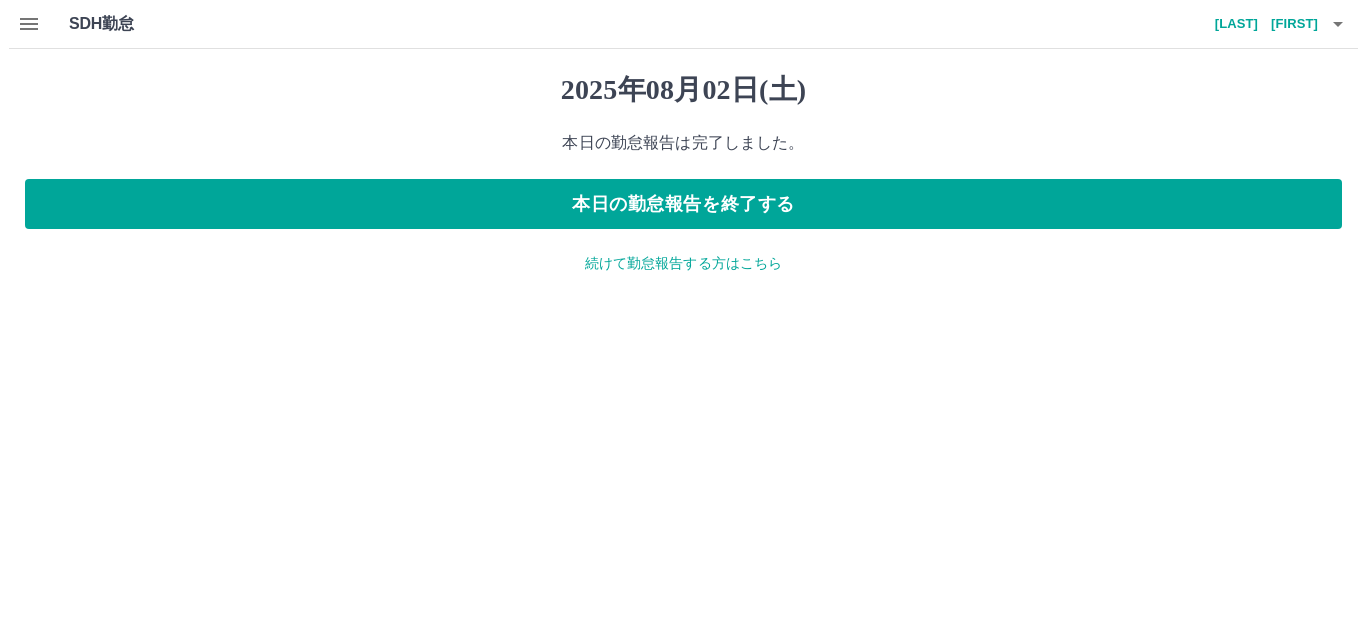 scroll, scrollTop: 0, scrollLeft: 0, axis: both 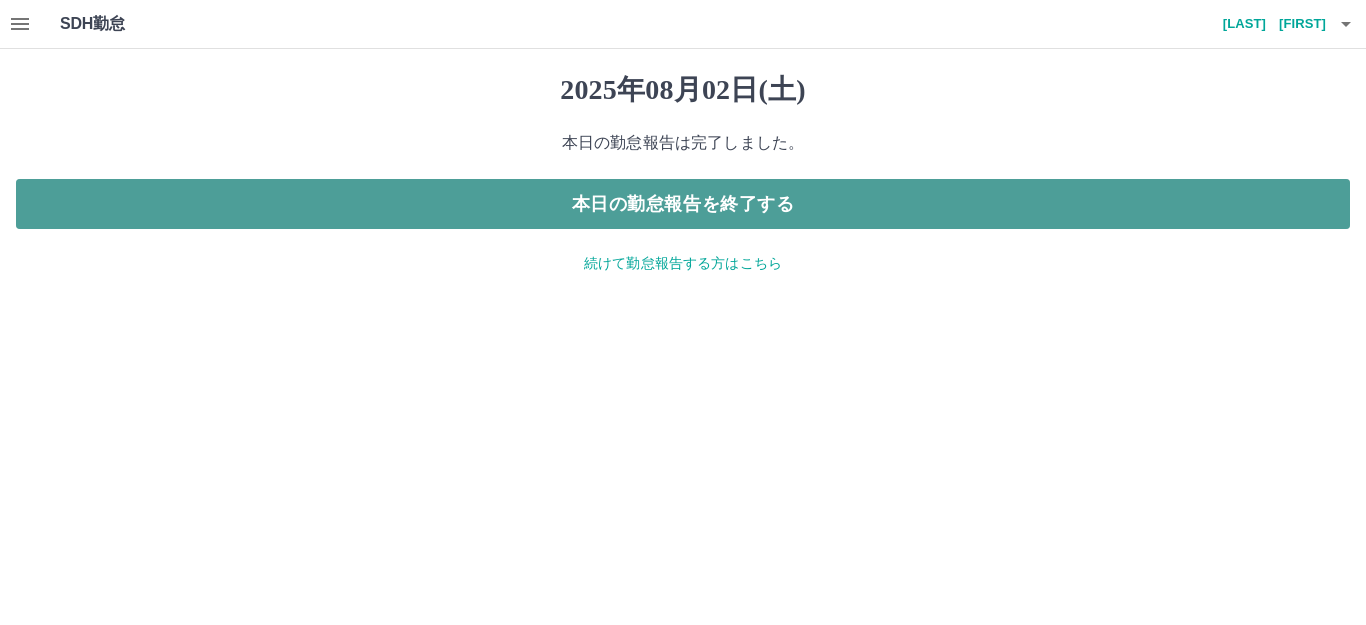 click on "本日の勤怠報告を終了する" at bounding box center (683, 204) 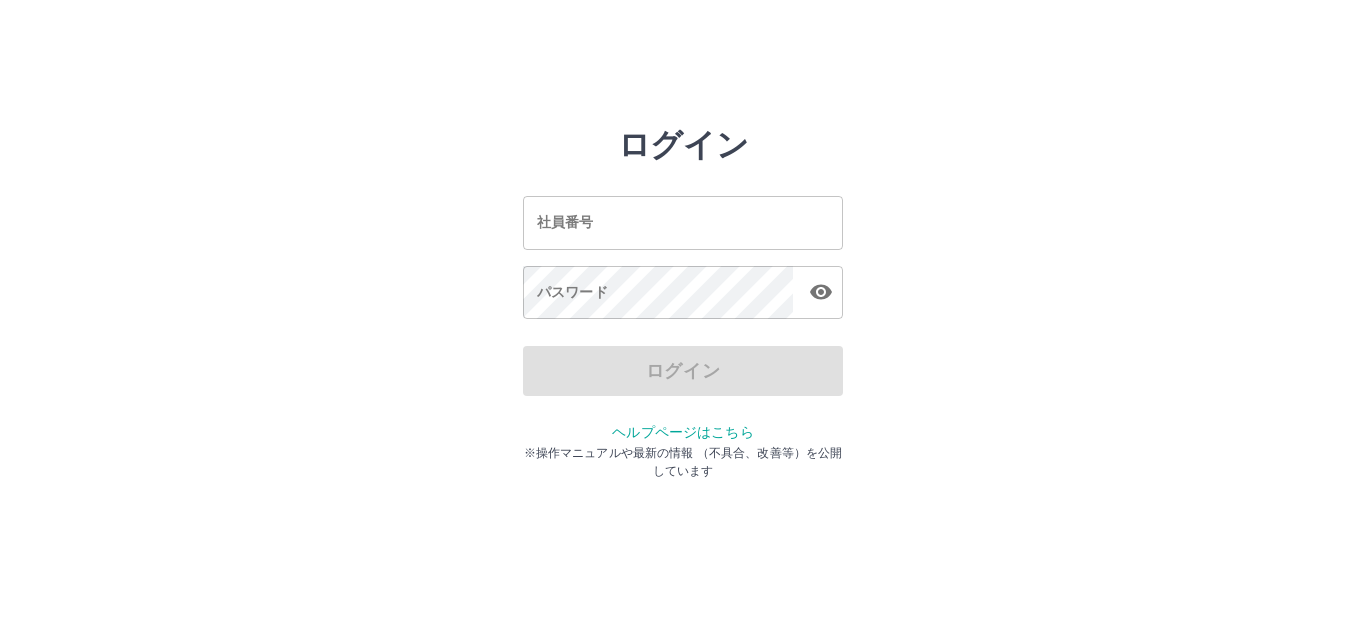 scroll, scrollTop: 0, scrollLeft: 0, axis: both 